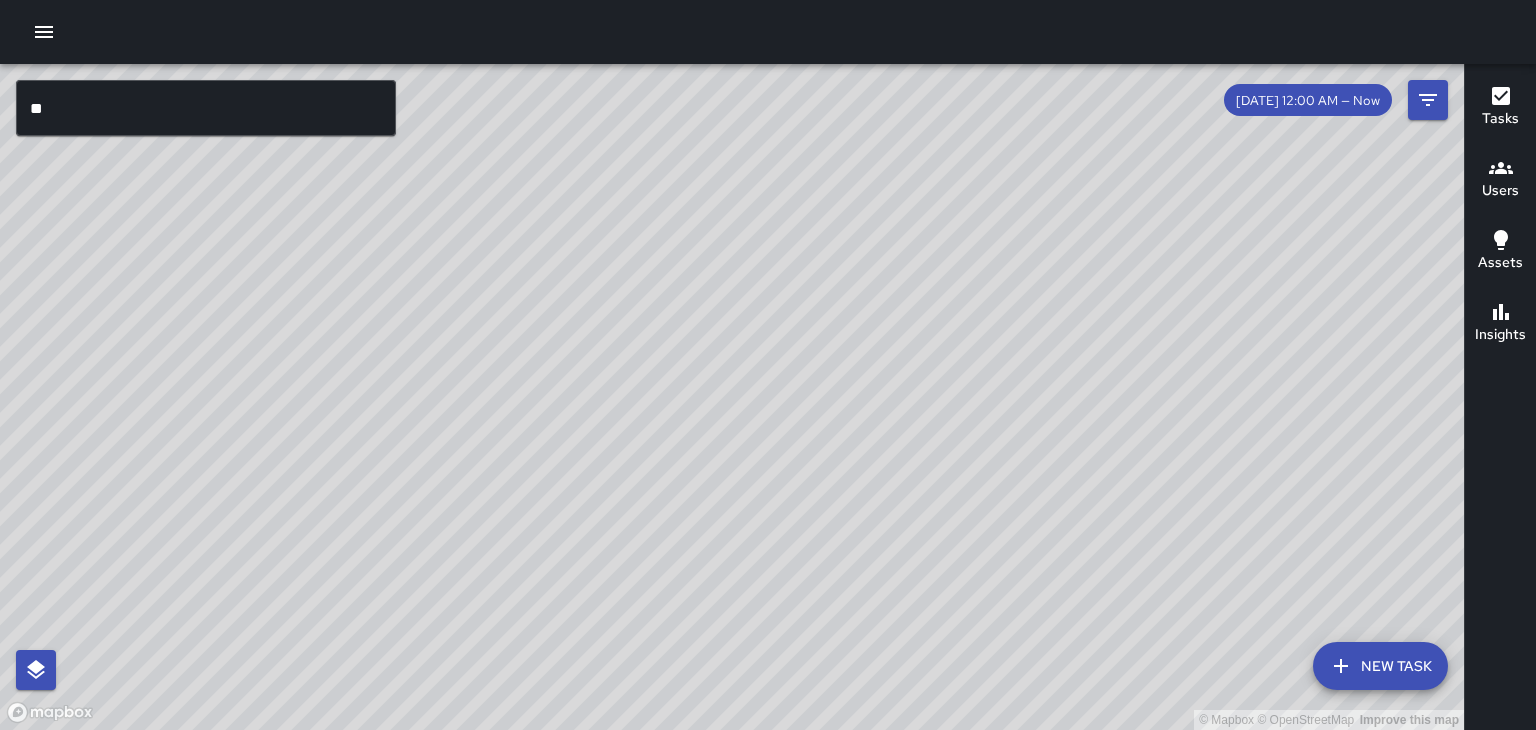 scroll, scrollTop: 0, scrollLeft: 0, axis: both 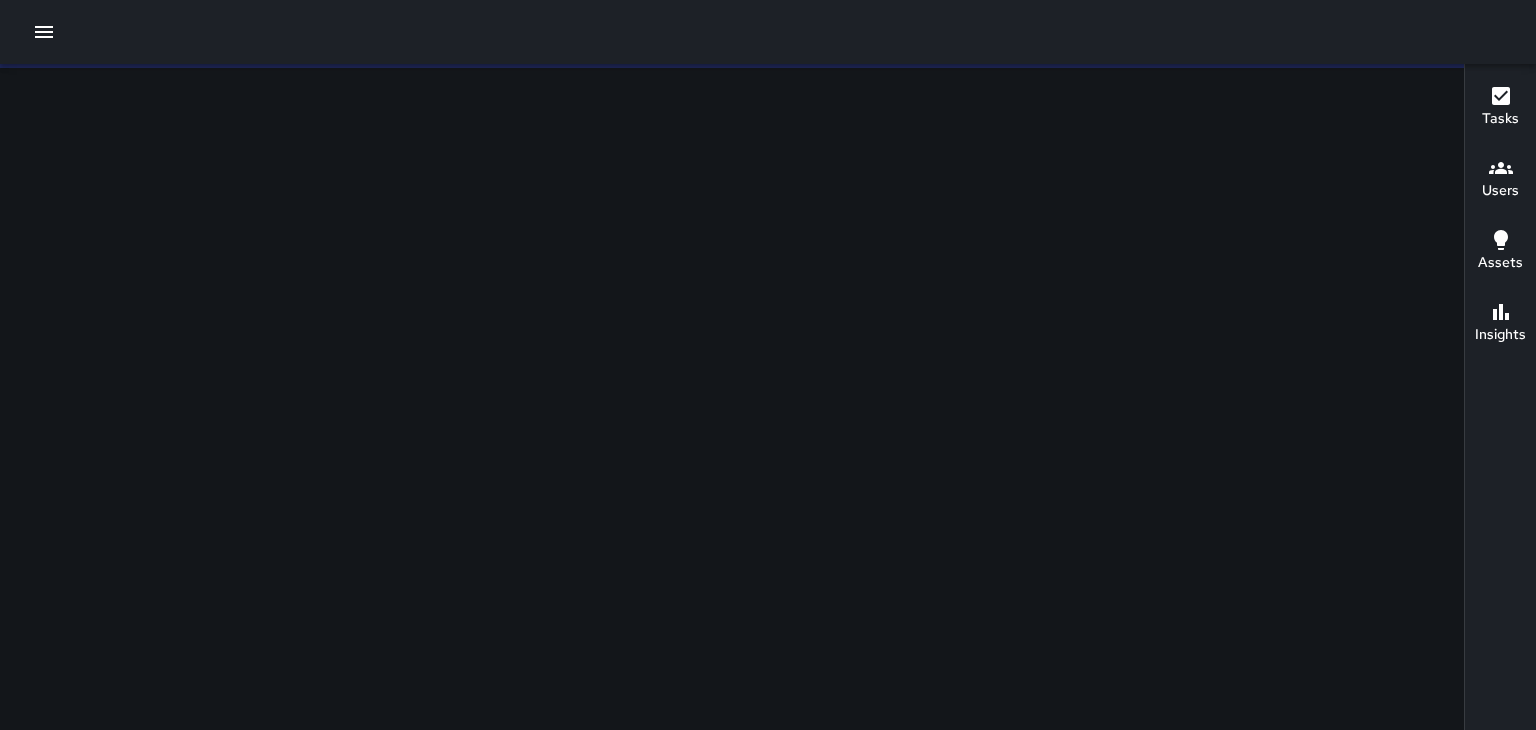 click at bounding box center (732, 397) 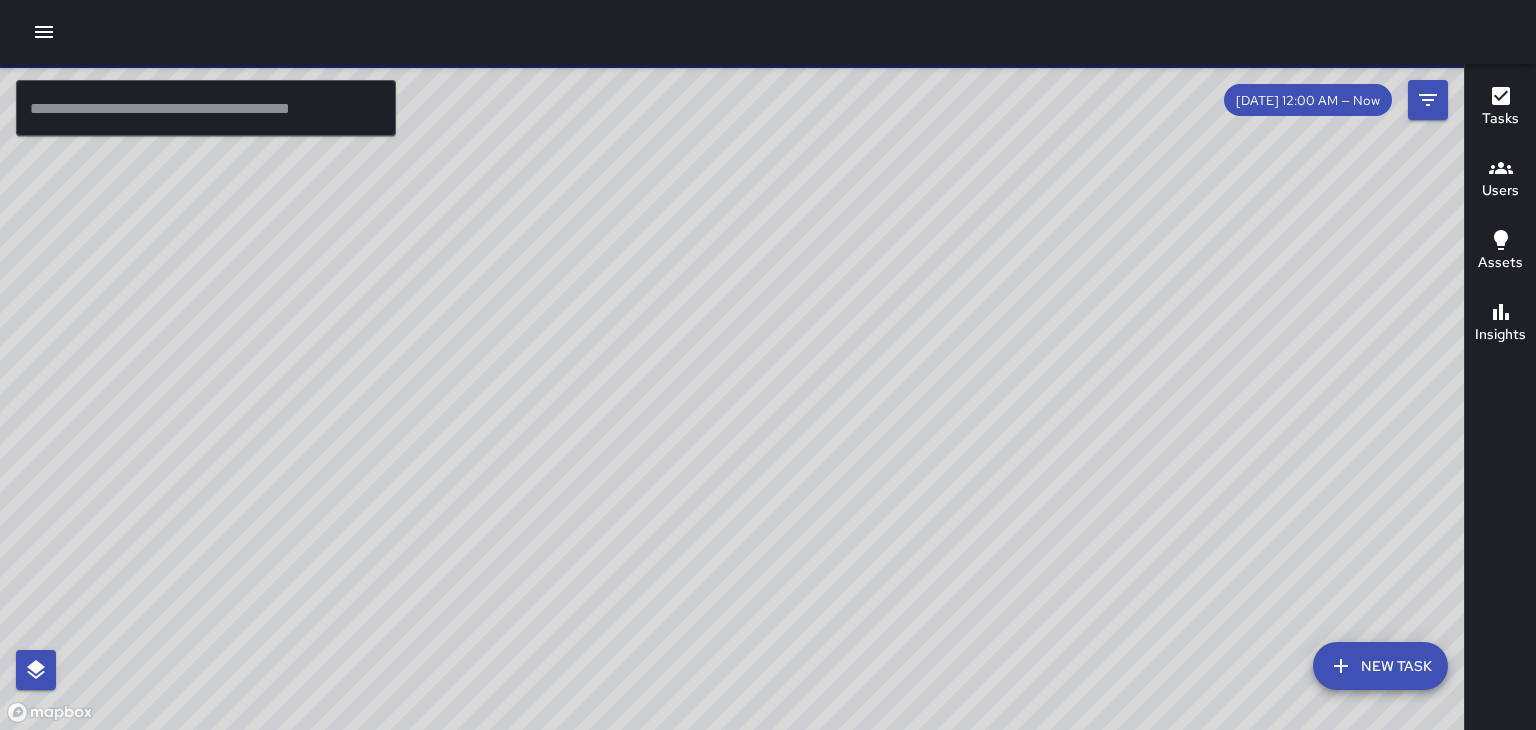drag, startPoint x: 751, startPoint y: 331, endPoint x: 741, endPoint y: 546, distance: 215.23244 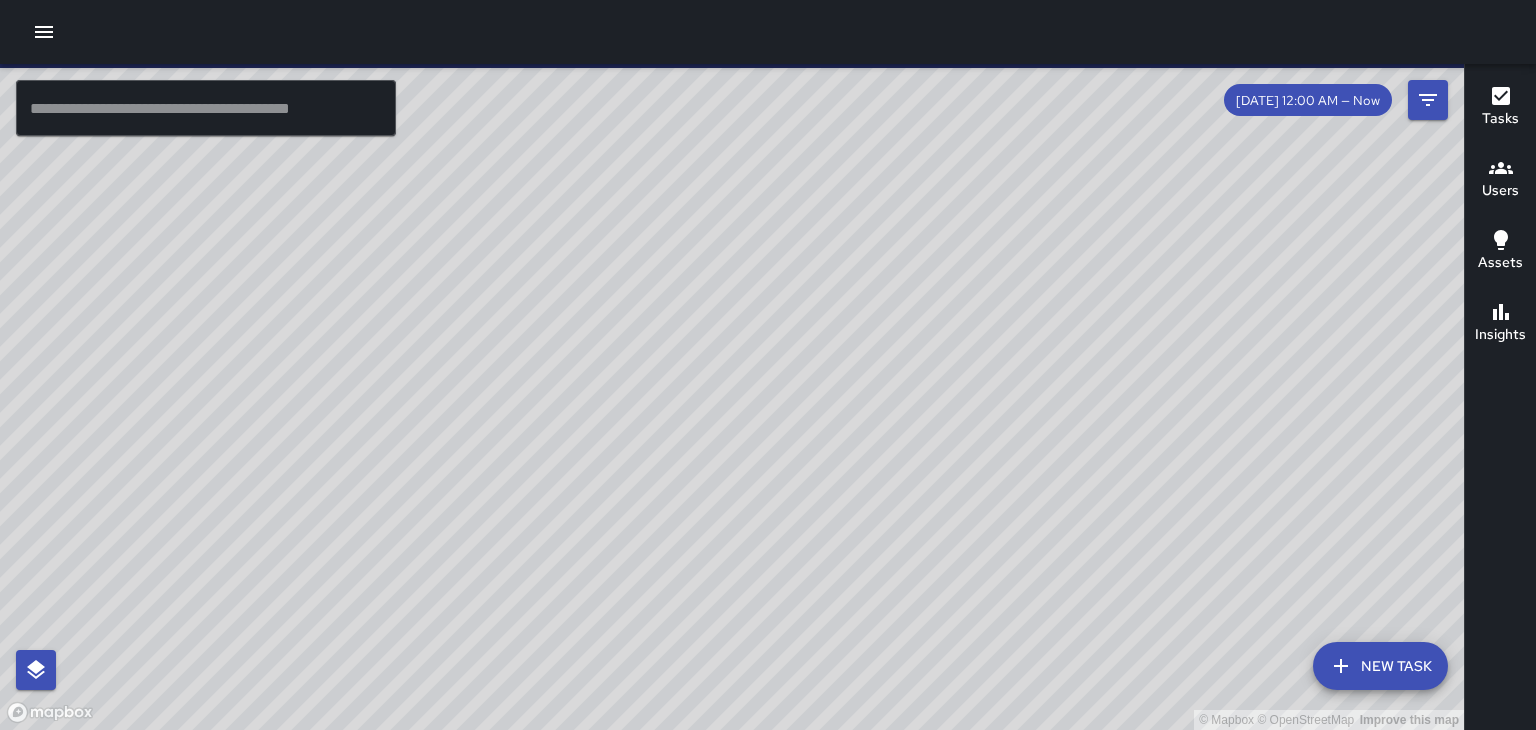 drag, startPoint x: 752, startPoint y: 352, endPoint x: 684, endPoint y: 446, distance: 116.01724 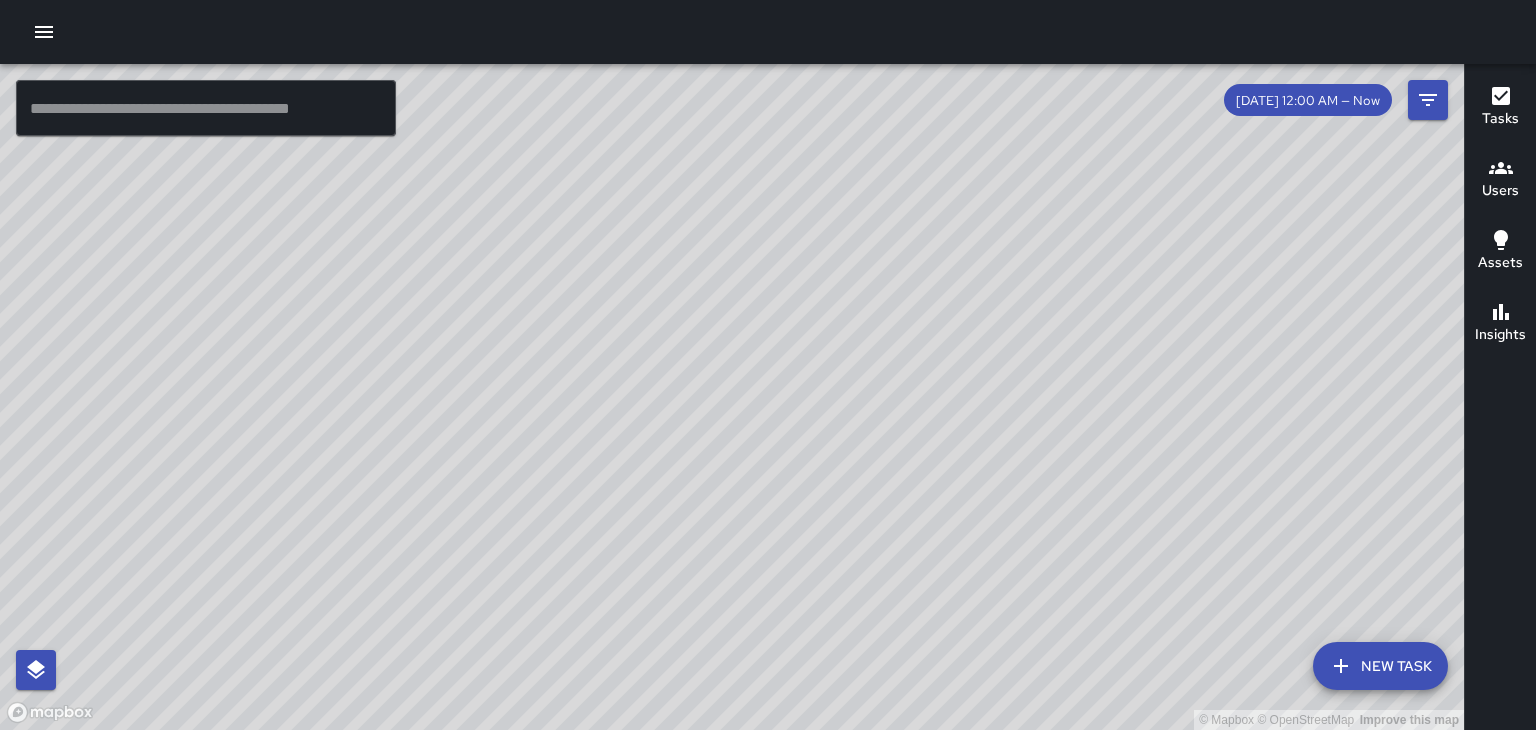 drag, startPoint x: 749, startPoint y: 505, endPoint x: 675, endPoint y: 347, distance: 174.47063 